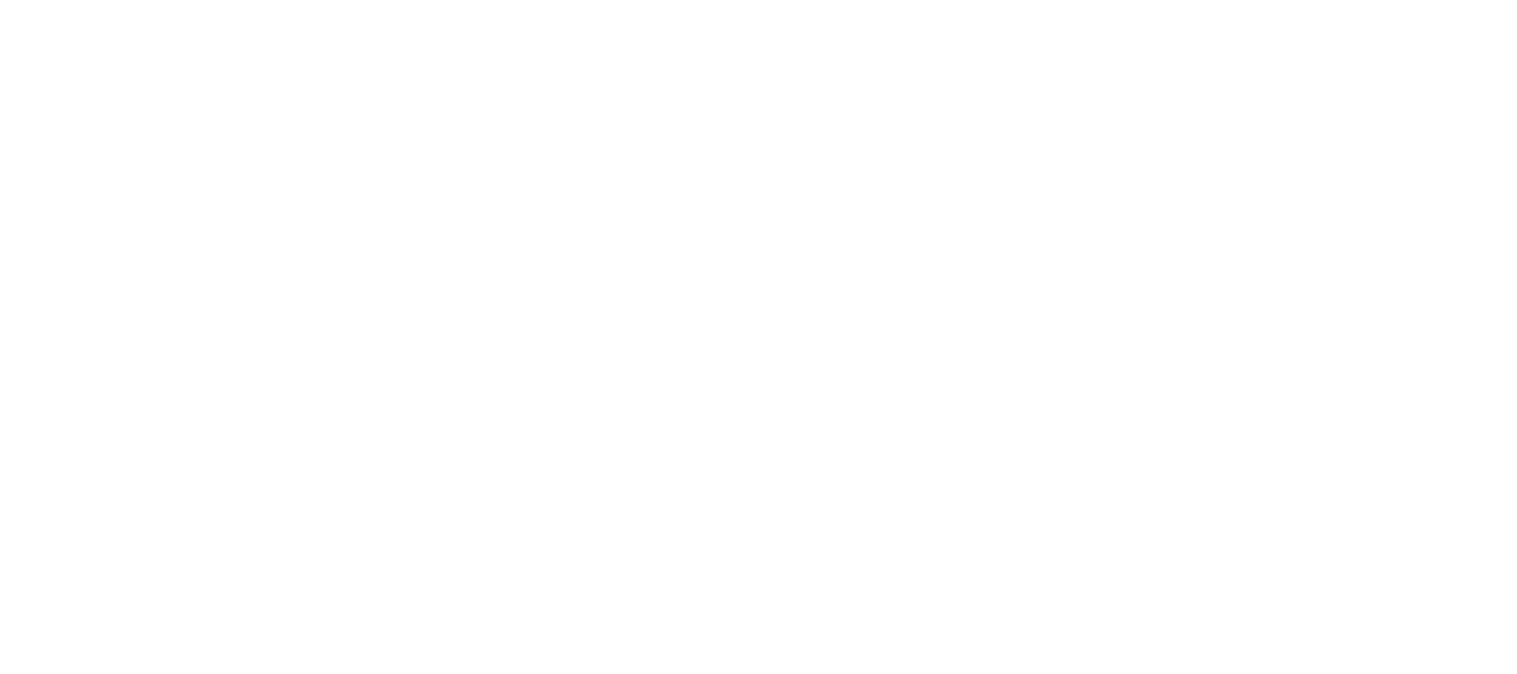 scroll, scrollTop: 0, scrollLeft: 0, axis: both 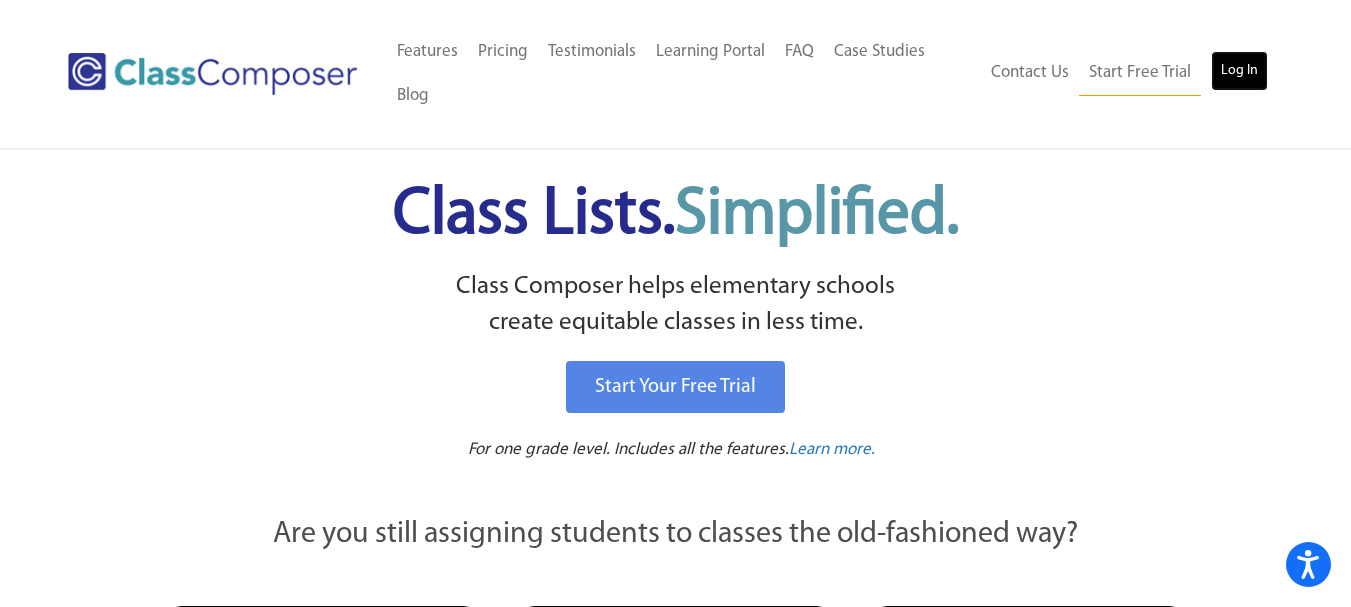 click on "Log In" at bounding box center [1239, 71] 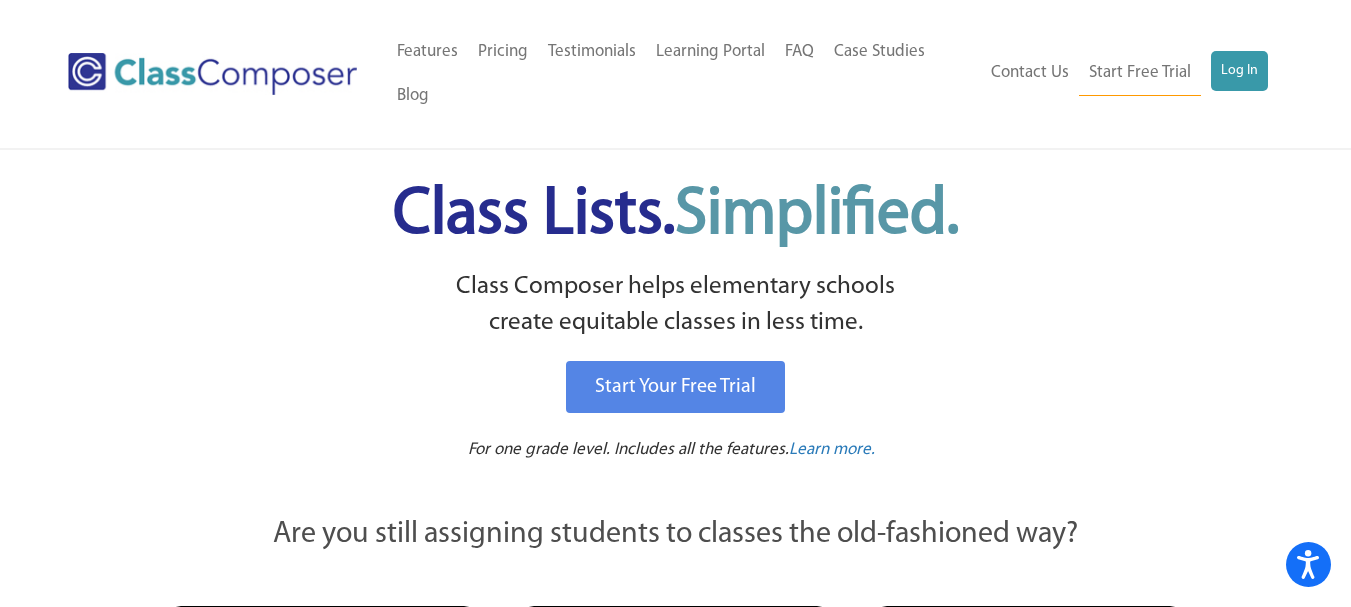 drag, startPoint x: 103, startPoint y: 3, endPoint x: 678, endPoint y: 155, distance: 594.7512 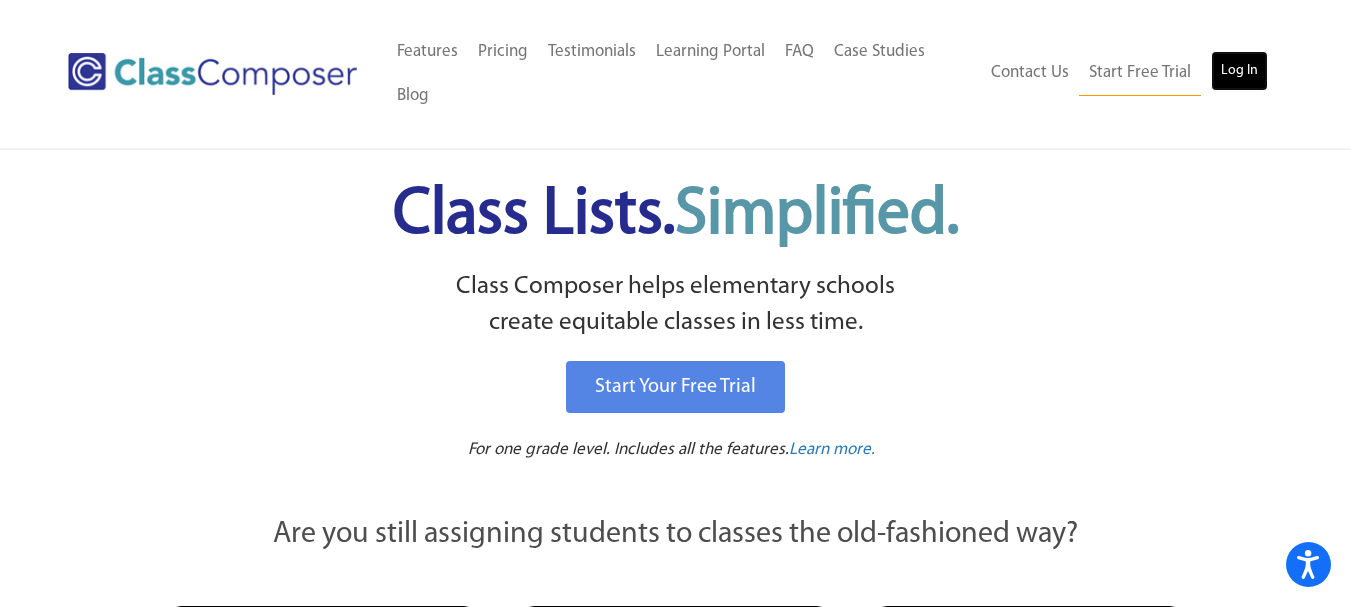 click on "Log In" at bounding box center (1239, 71) 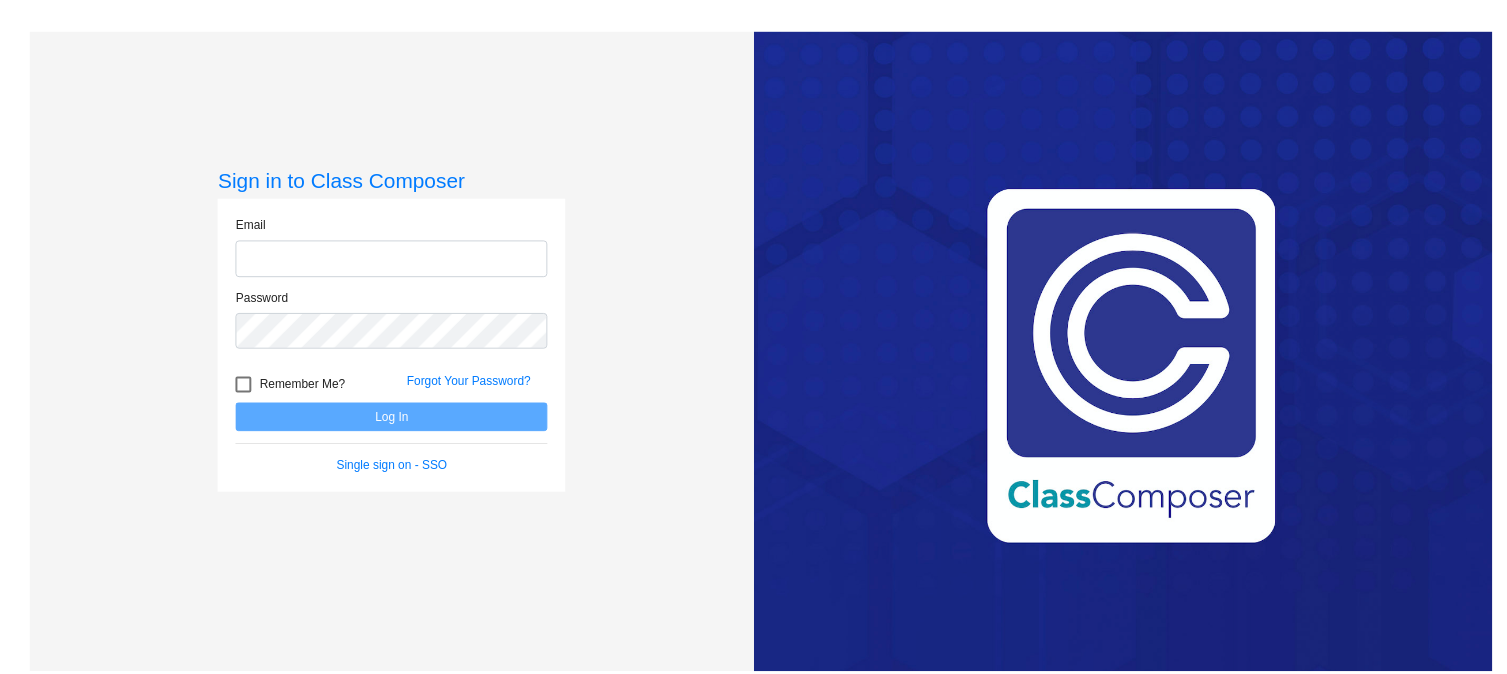 scroll, scrollTop: 0, scrollLeft: 0, axis: both 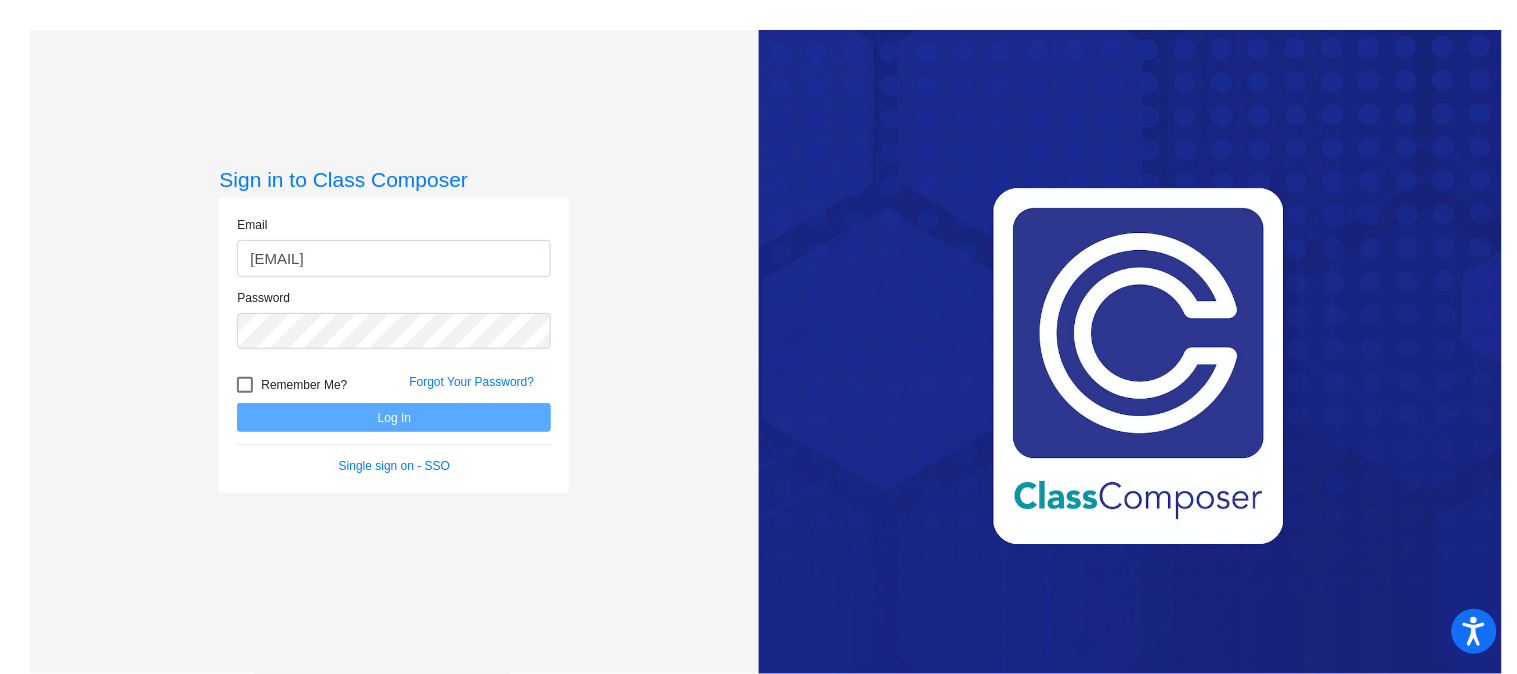 type on "[EMAIL]" 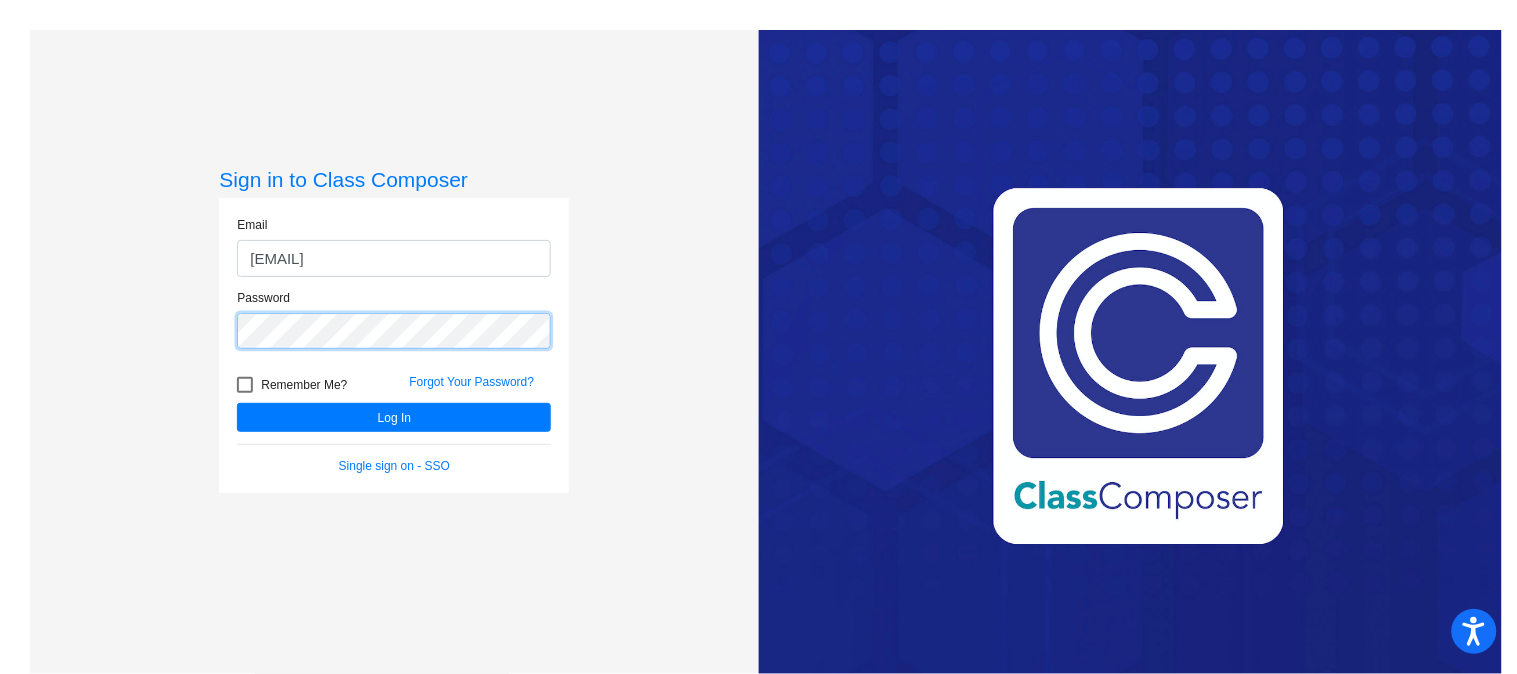 click on "Log In" 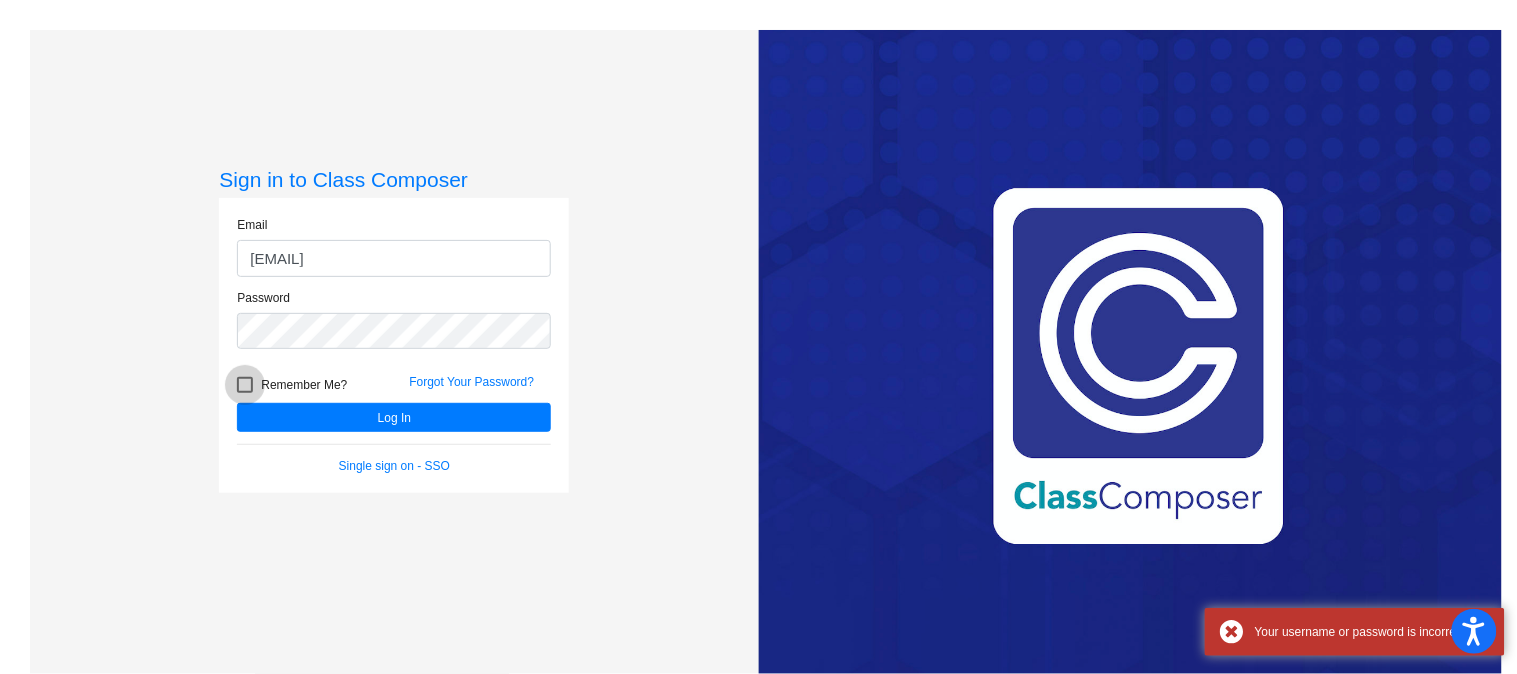 click at bounding box center (245, 385) 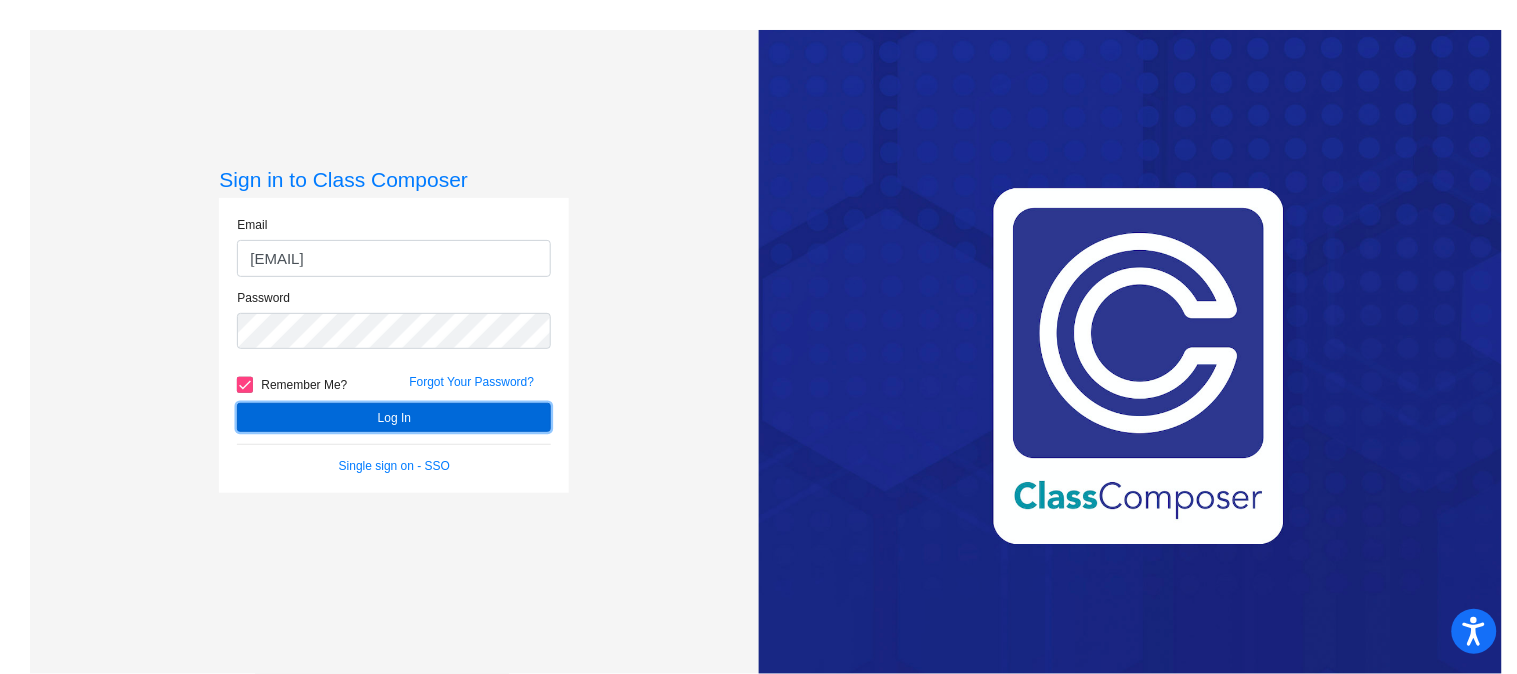 click on "Log In" 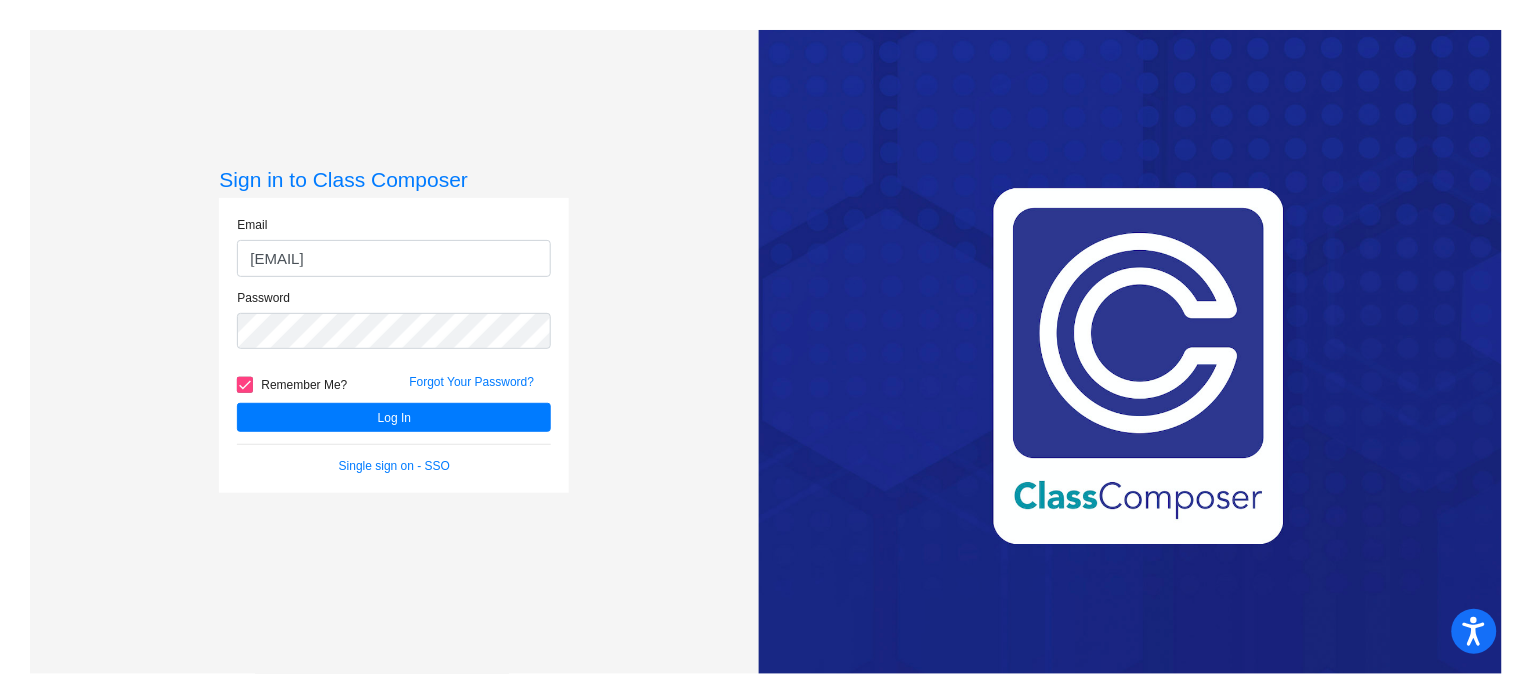 click on "Password" 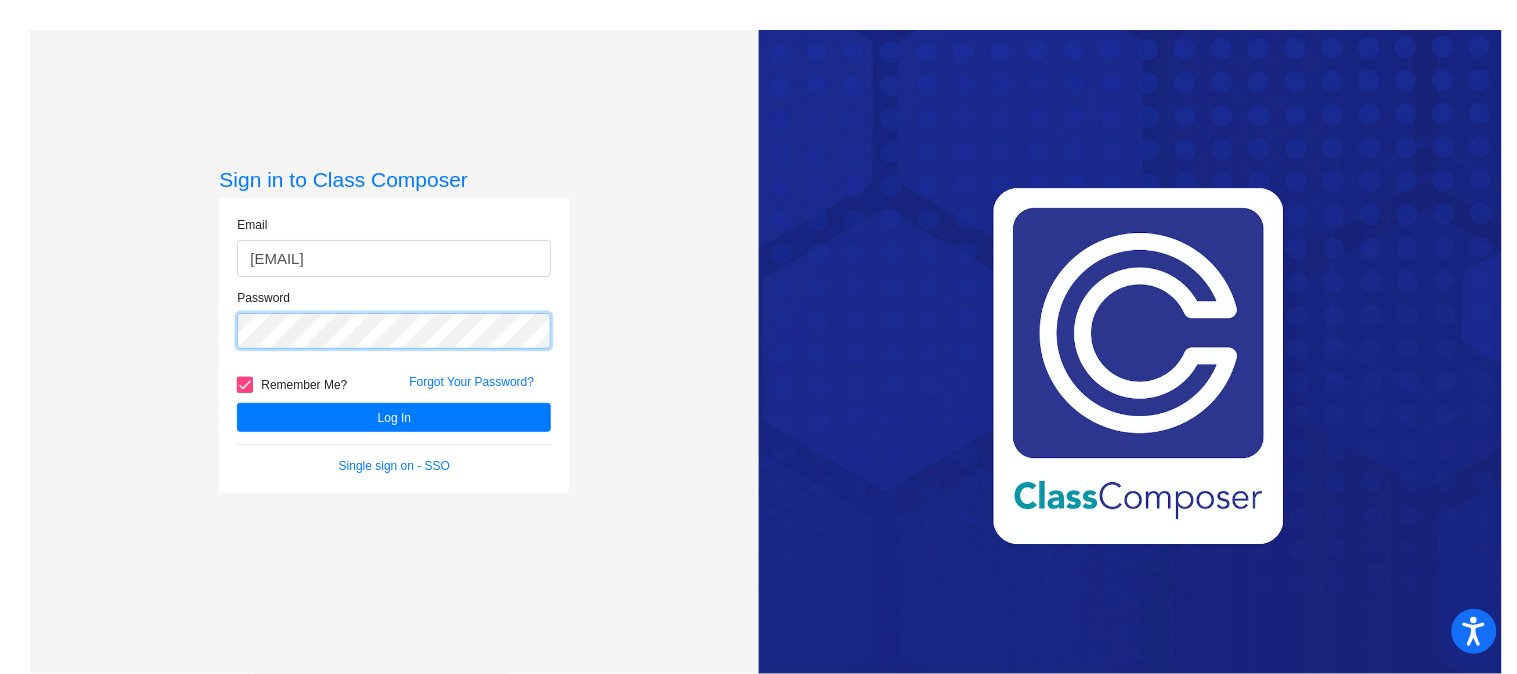 click on "Log In" 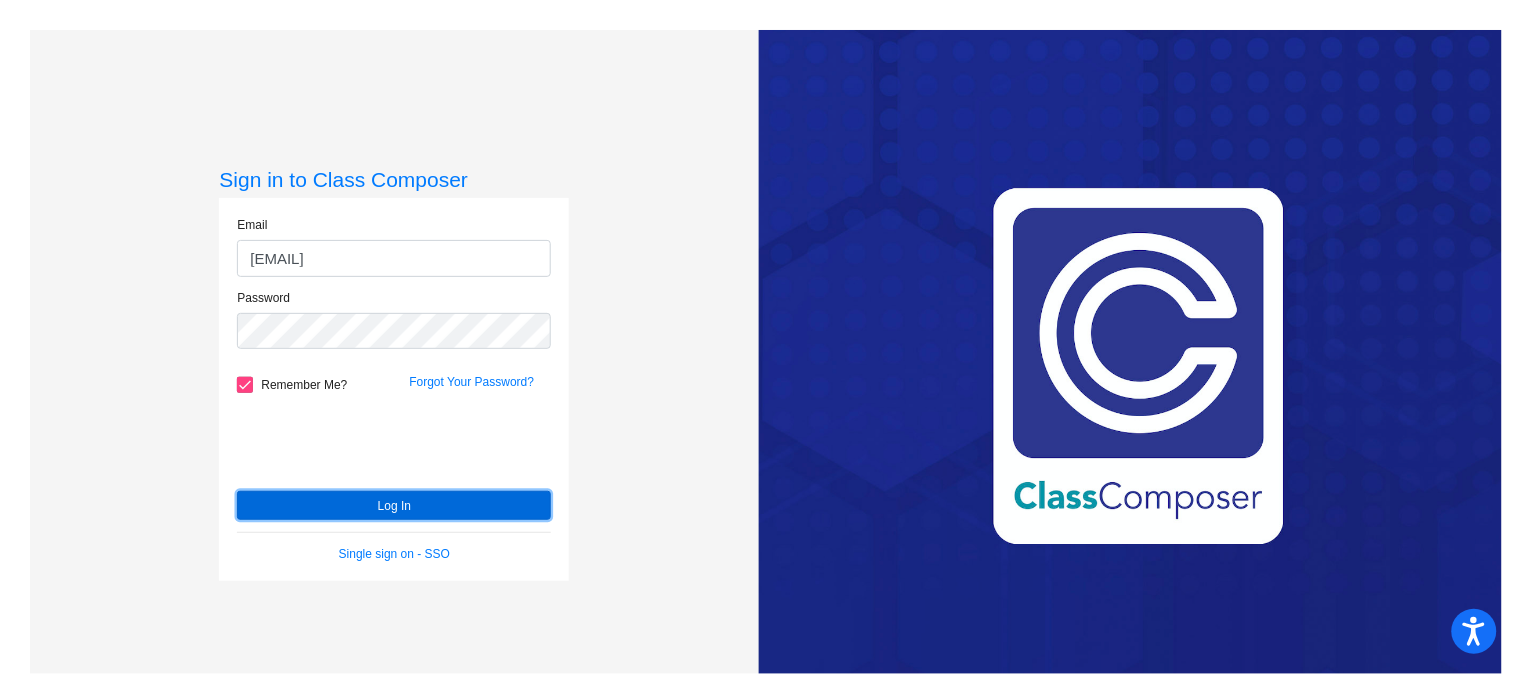 click on "Log In" 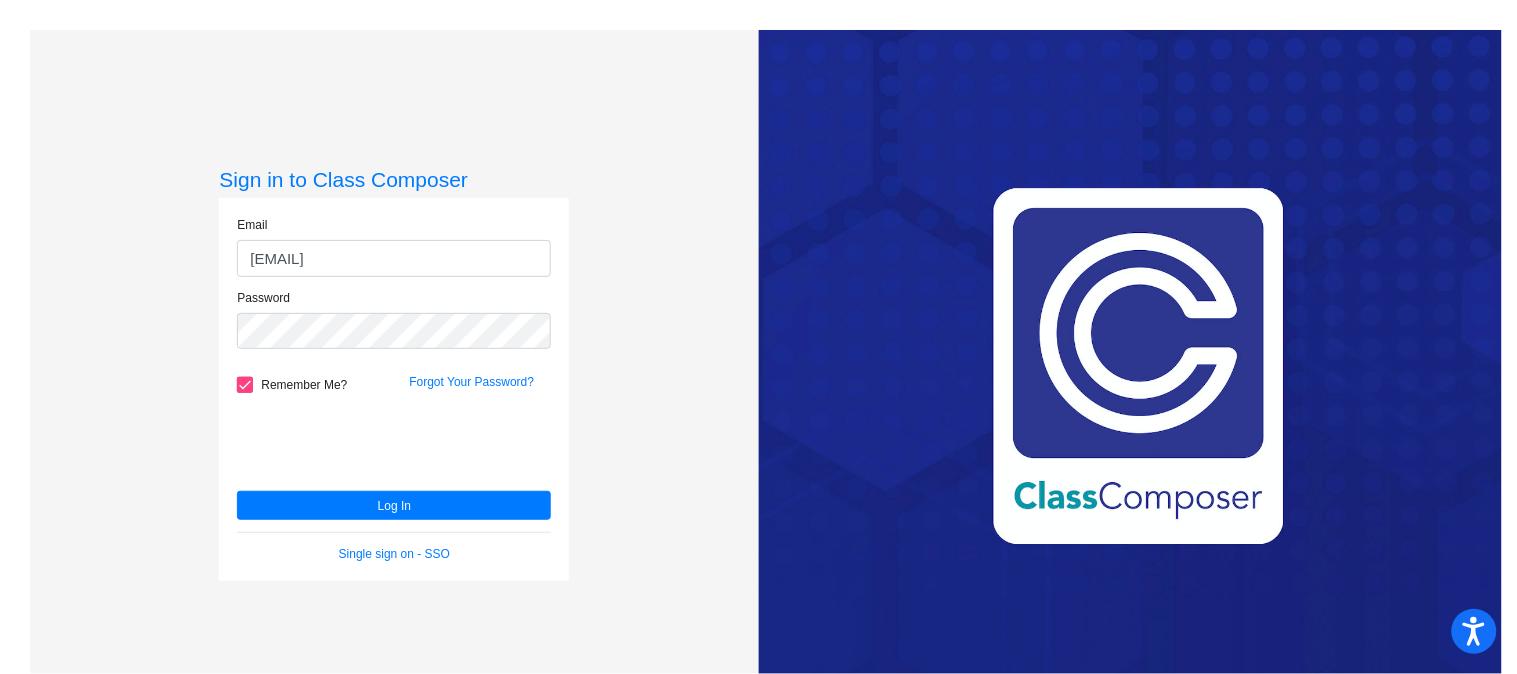 click on "Love Class Composer?  Share it with a friend!  If you're happy with Class Composer, we would be very grateful if you would let your friends and colleagues know about us! Thank you!    Click here to be taken to the referral info page after you log in. Share on social media:" 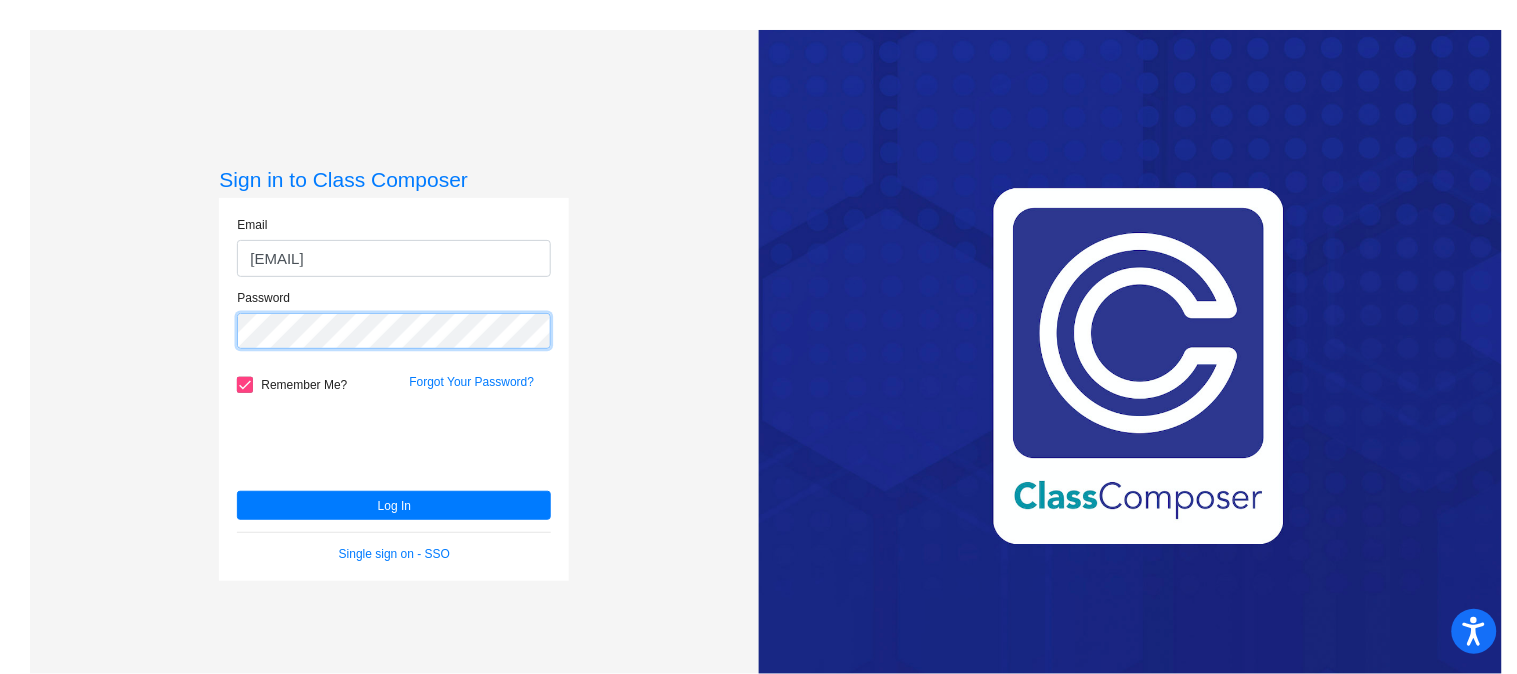 click on "Log In" 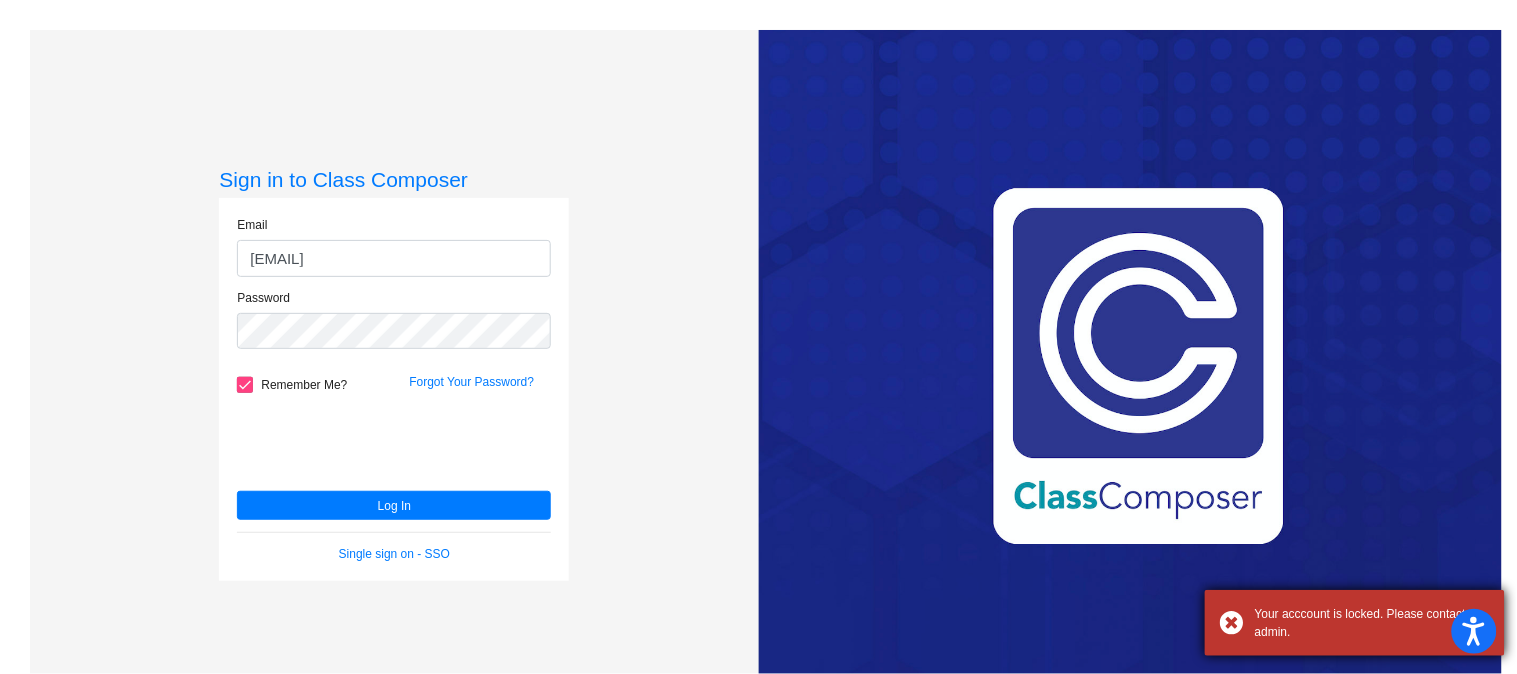 click on "Your acccount is locked. Please contact admin." at bounding box center (1355, 623) 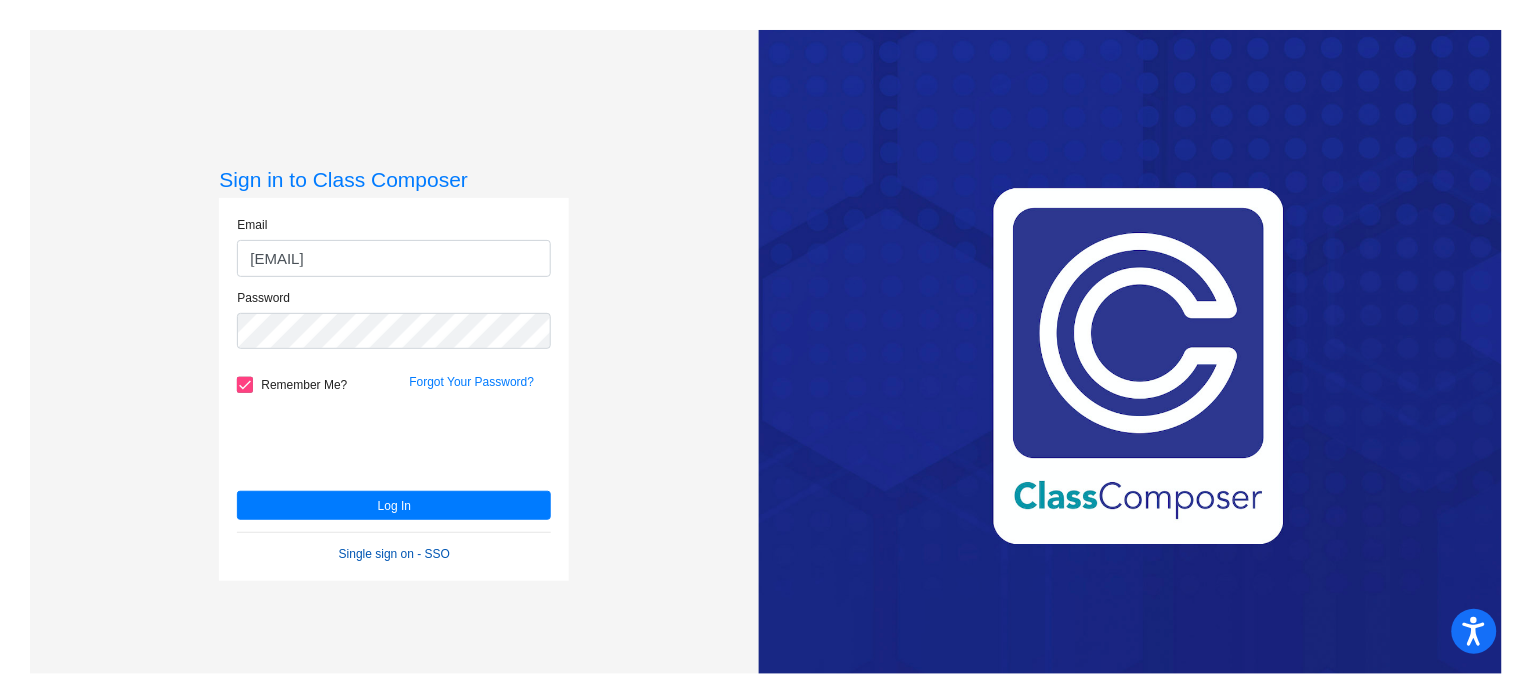 click on "Single sign on - SSO" 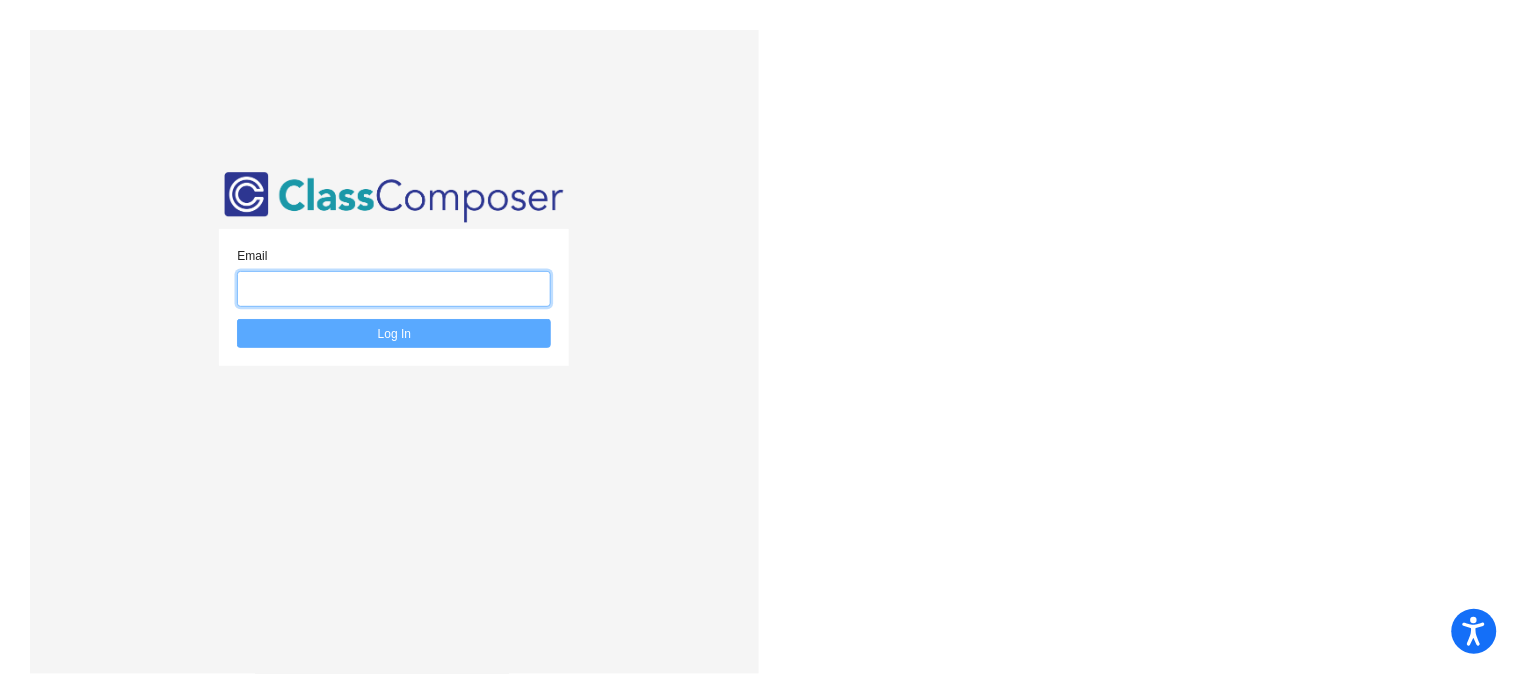 click 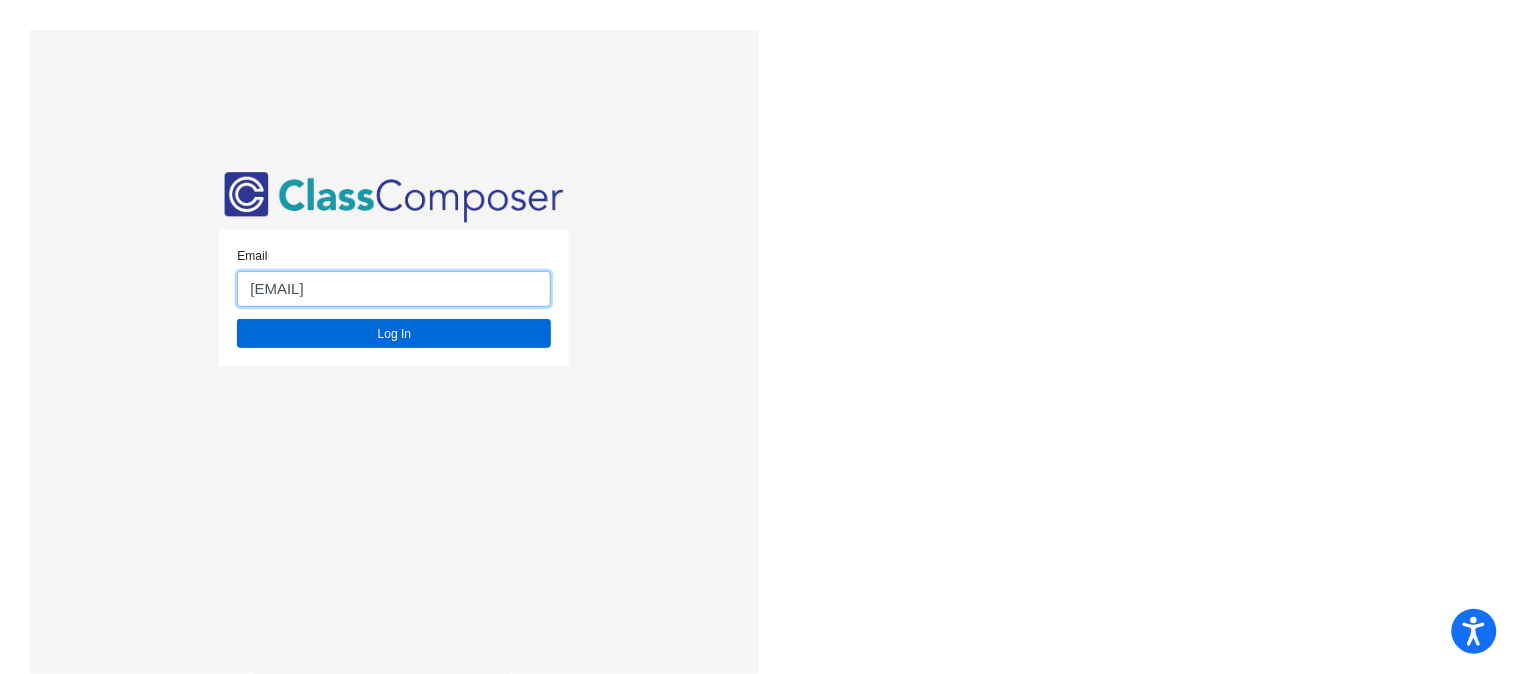 type on "uriasm@mdusd.org" 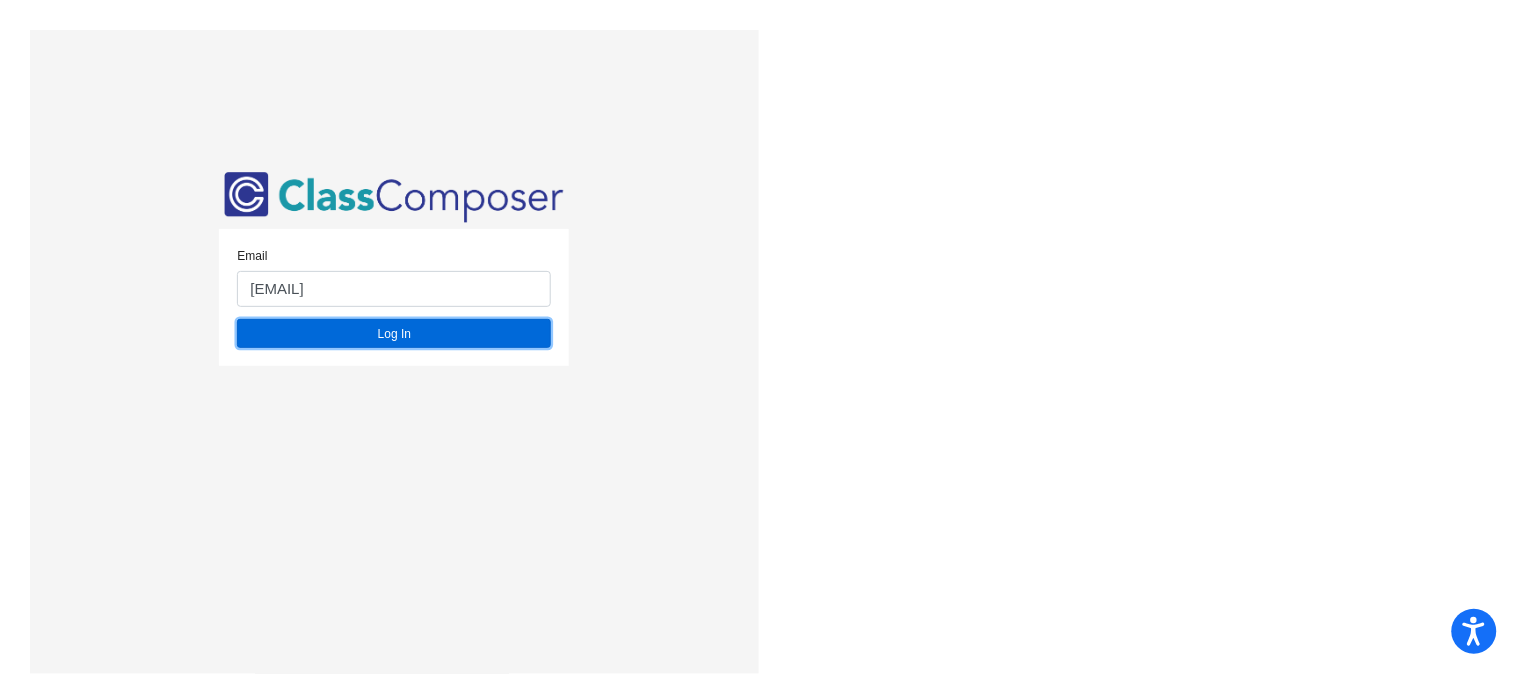 click on "Log In" 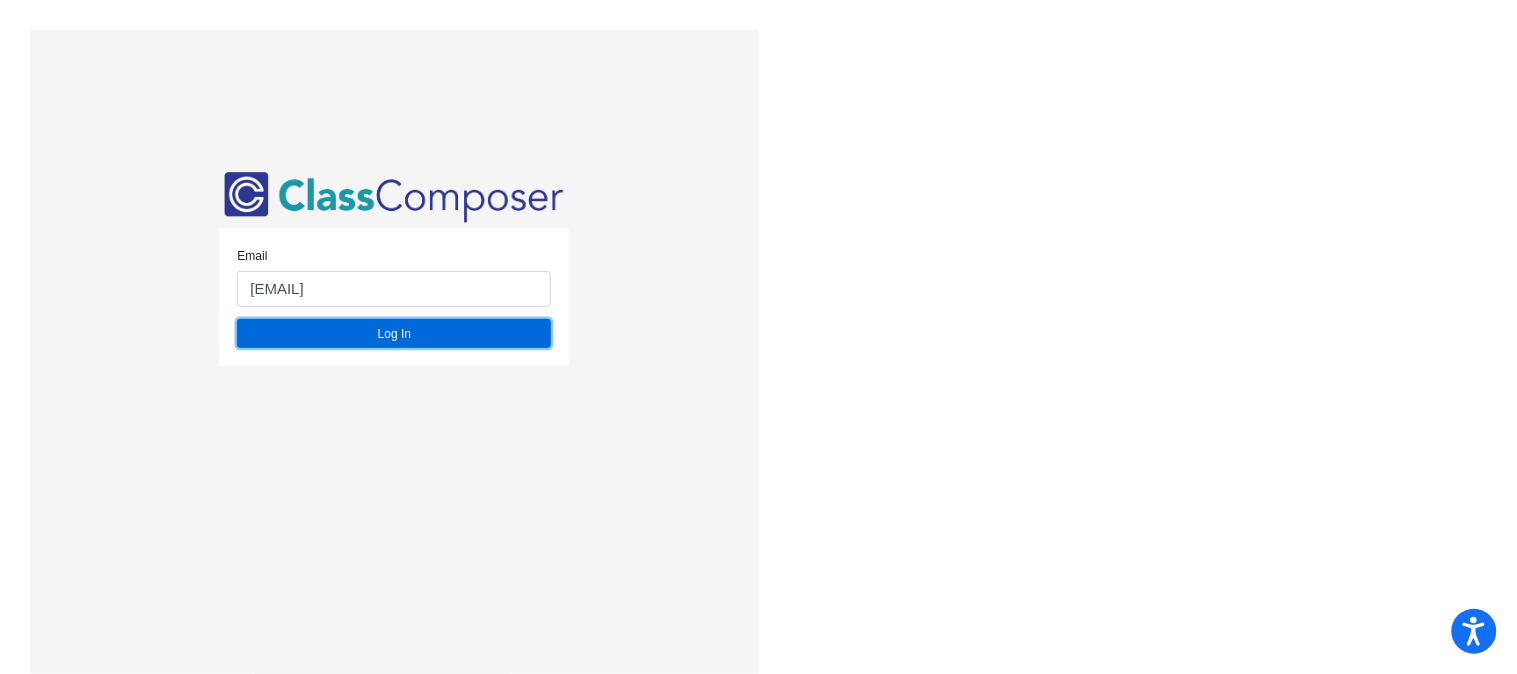 click on "Log In" 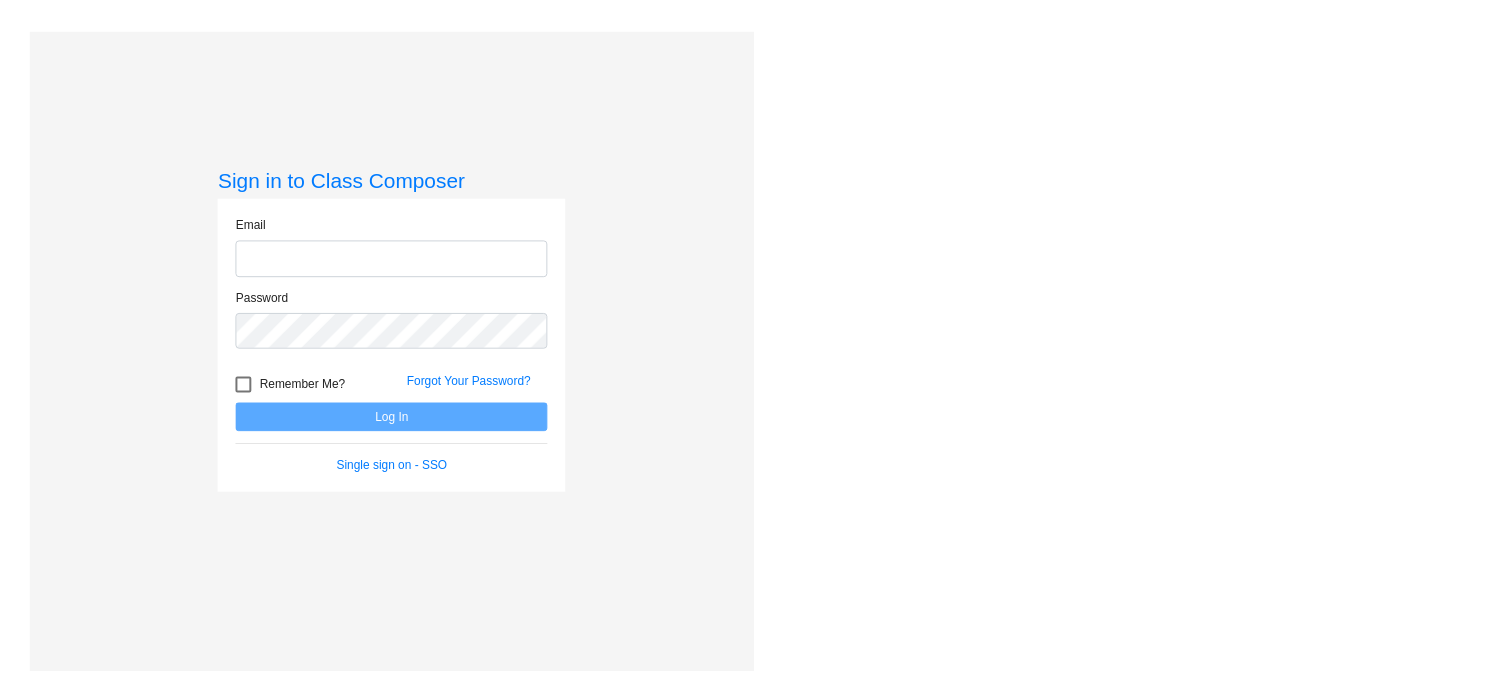 scroll, scrollTop: 0, scrollLeft: 0, axis: both 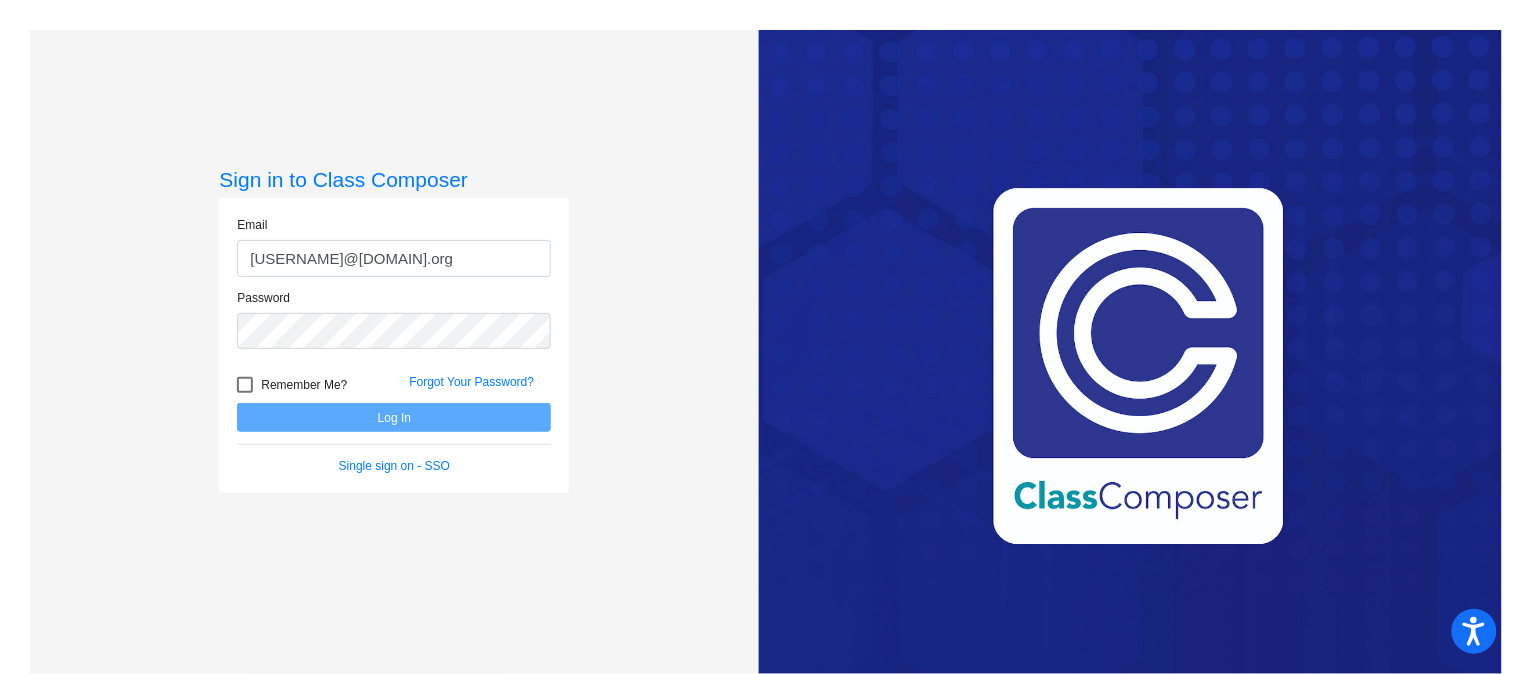 type on "[EMAIL]" 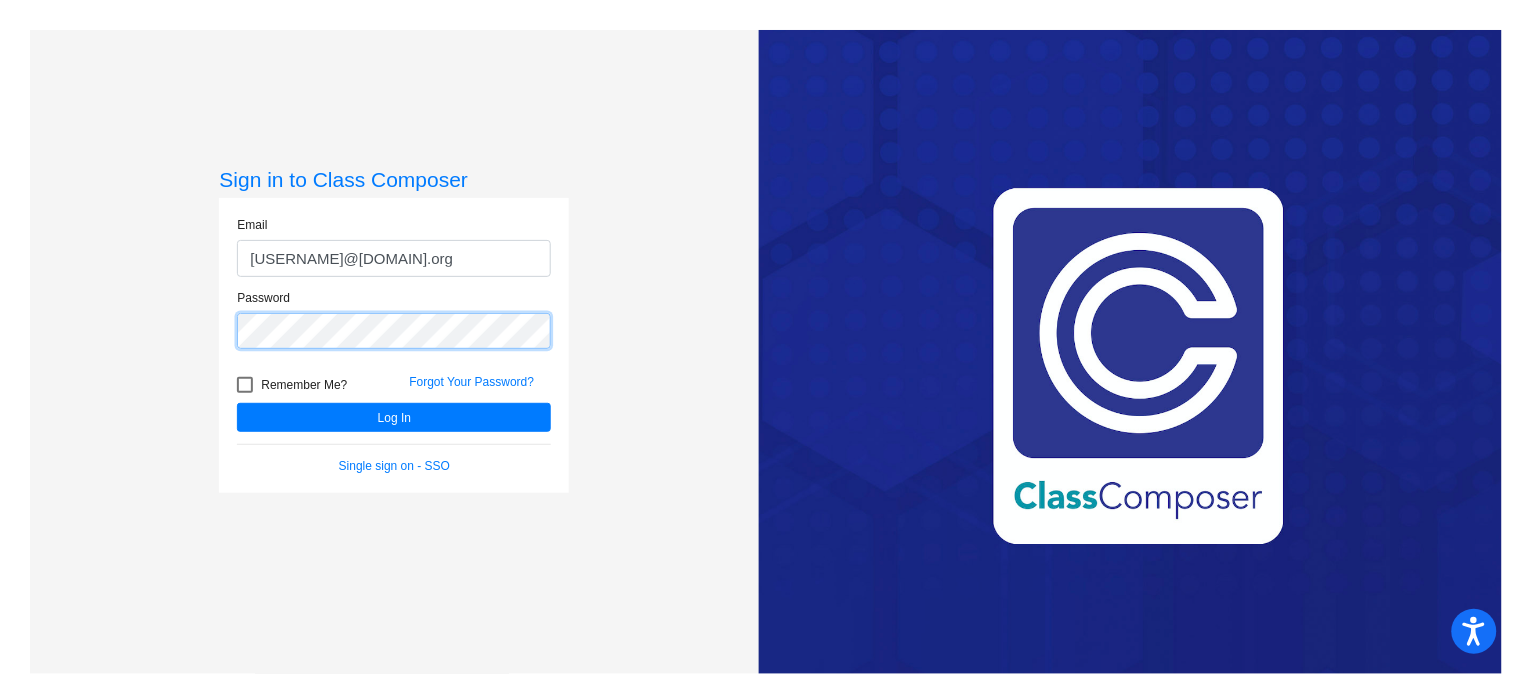click on "Log In" 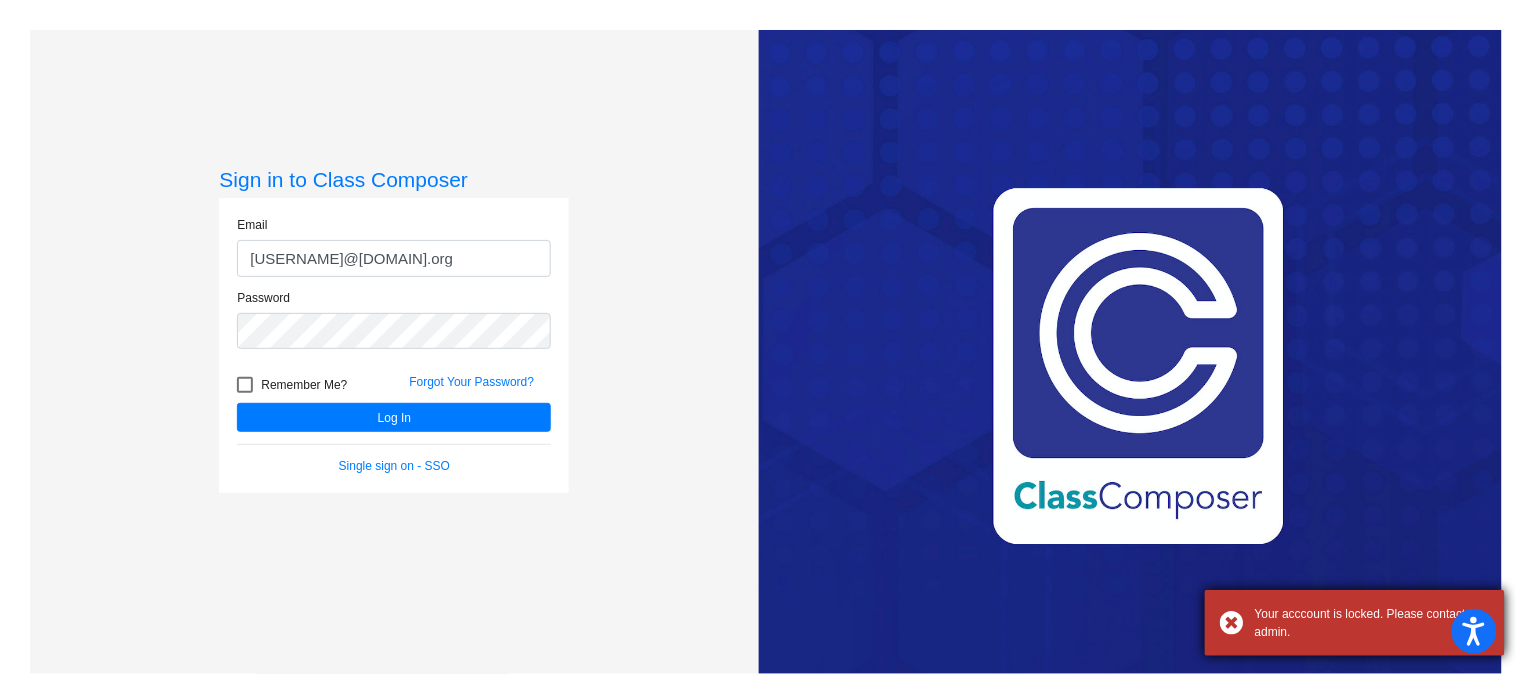 click on "Your acccount is locked. Please contact admin." at bounding box center (1355, 623) 